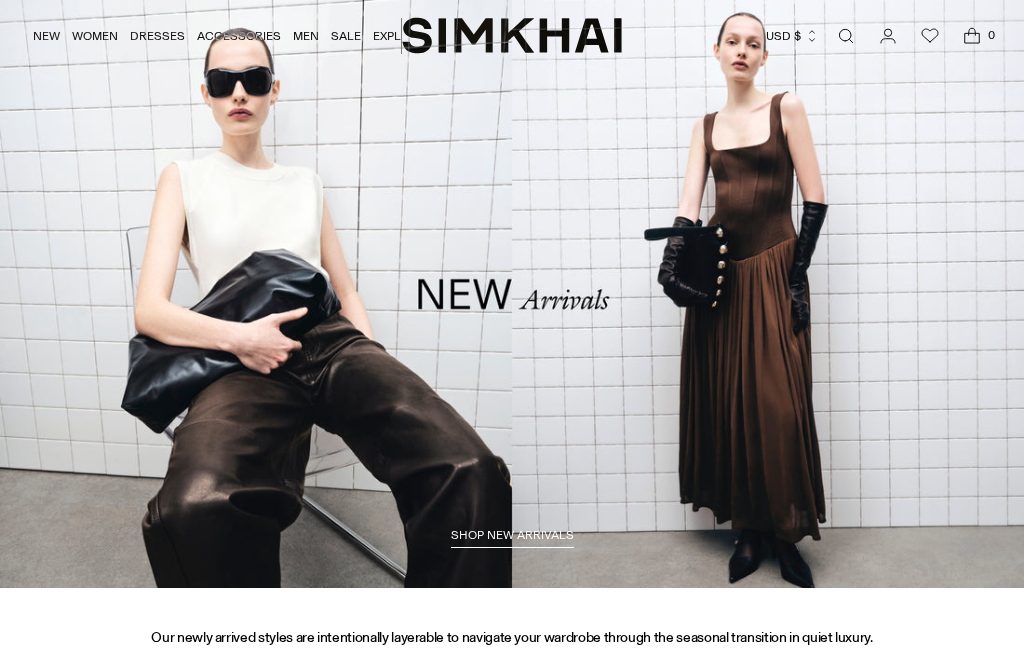 scroll, scrollTop: 0, scrollLeft: 0, axis: both 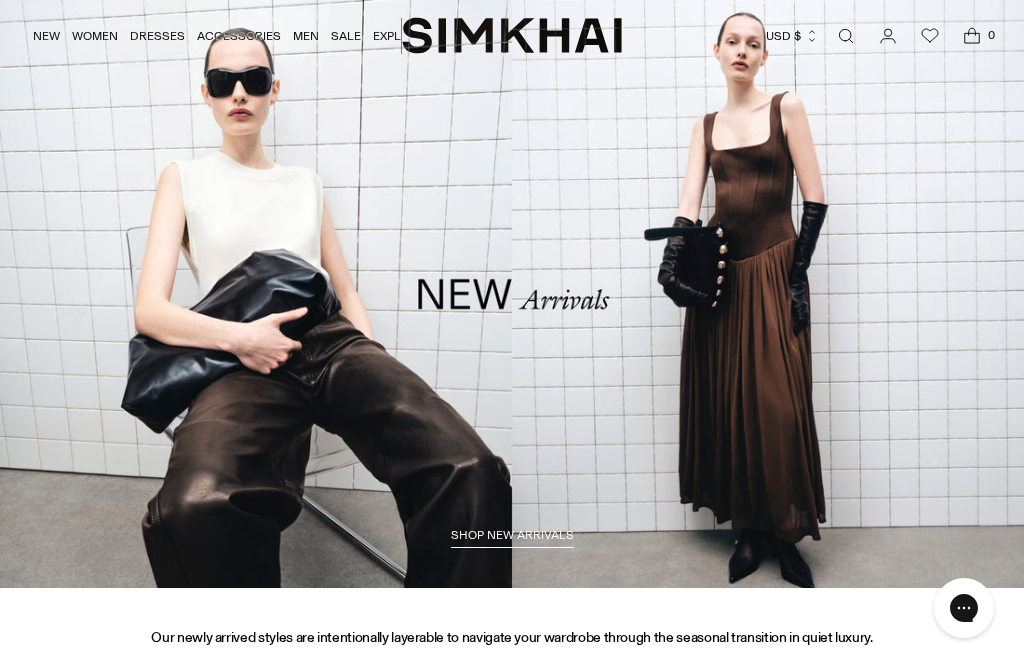 click on "NEW
WOMEN
New Arrivals
Best Sellers
Shop All
Signature
Exclusives
Pre-Fall 2025
Sale
READY TO WEAR
All Clothing
Dresses
Tops
Knits" at bounding box center (229, 35) 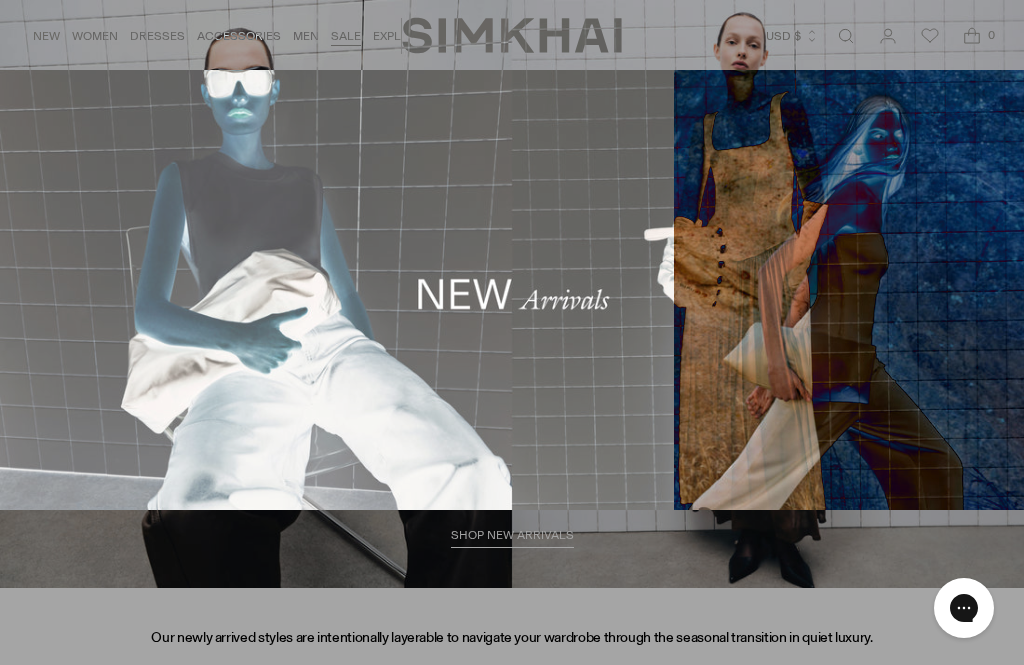 click on "SALE DRESSES" at bounding box center (293, 124) 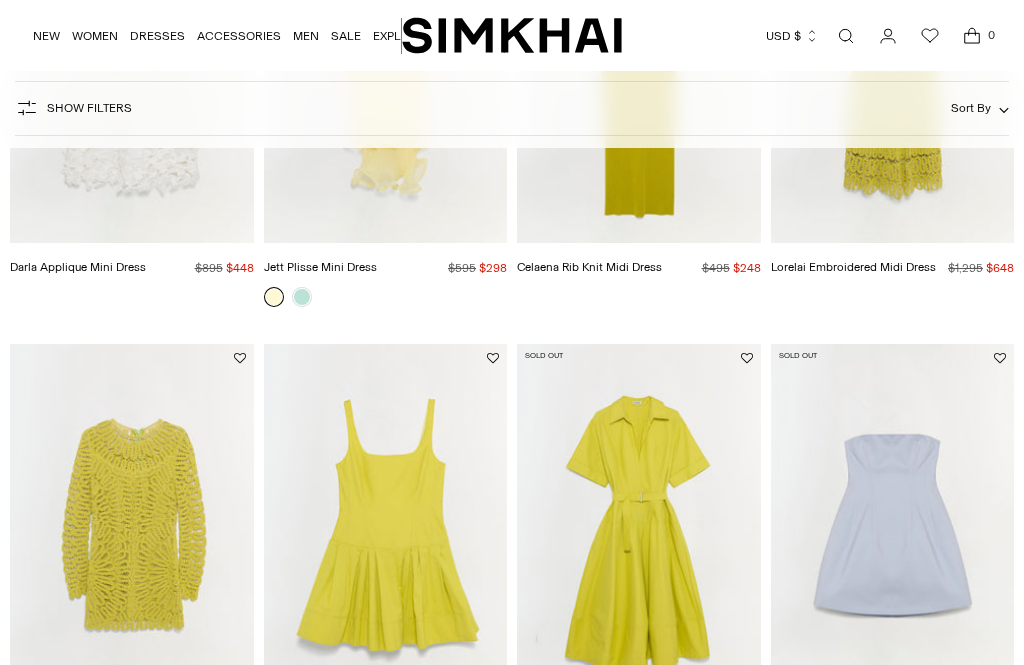 scroll, scrollTop: 1324, scrollLeft: 0, axis: vertical 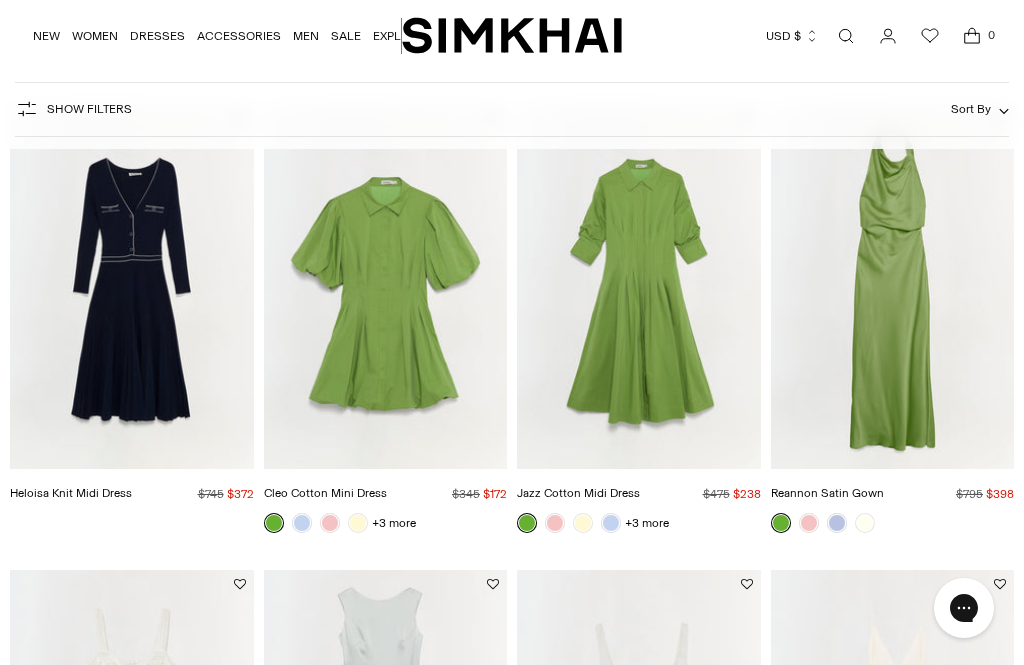 click at bounding box center [611, 523] 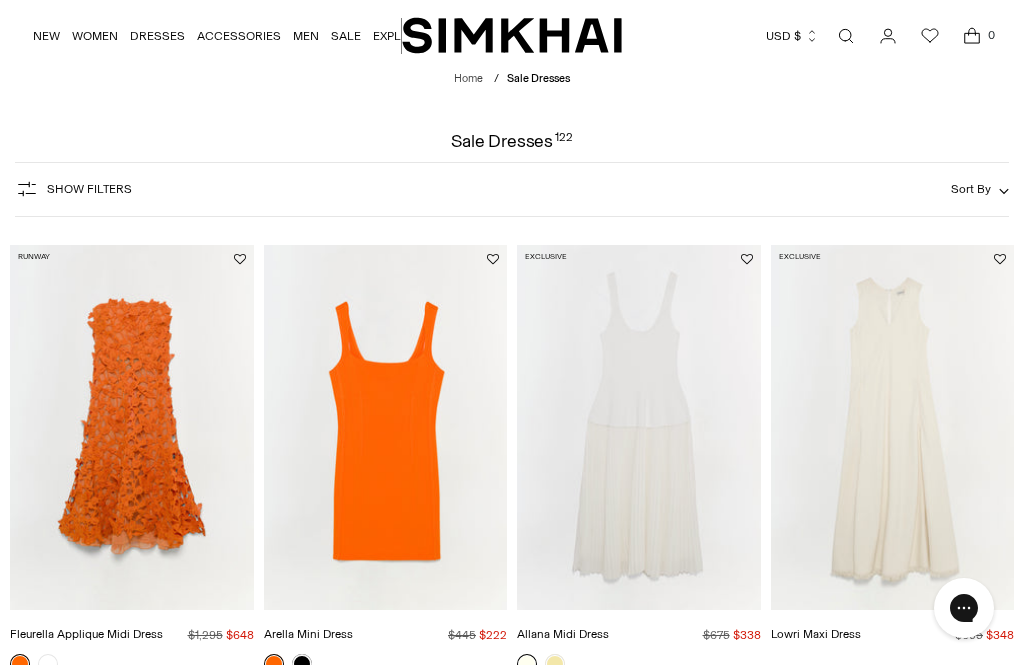 scroll, scrollTop: 2070, scrollLeft: 0, axis: vertical 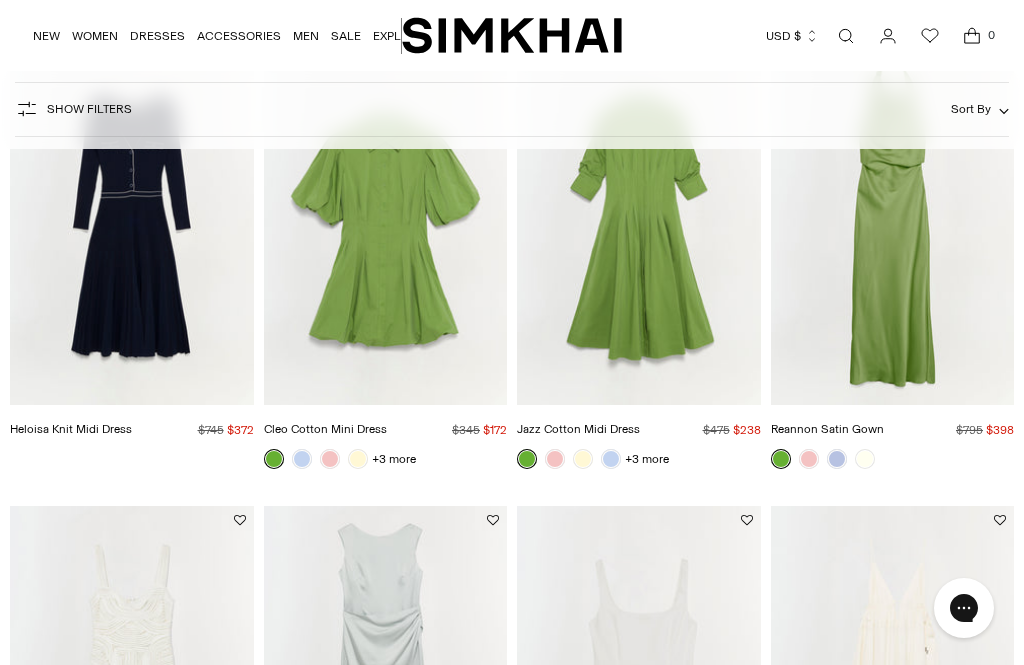 click on "+3 more" at bounding box center [647, 459] 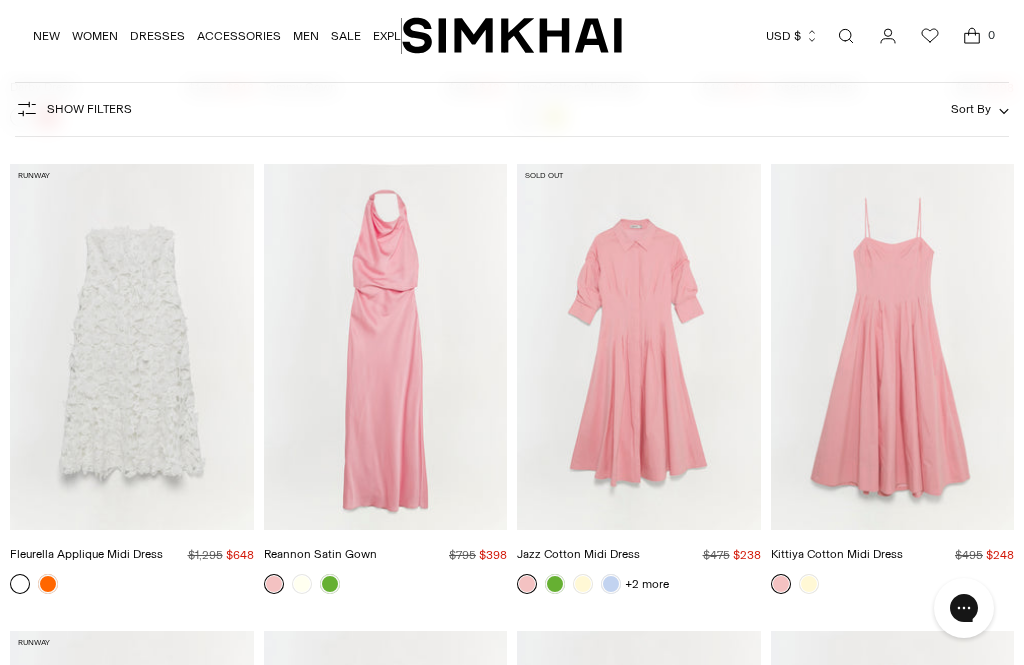 scroll, scrollTop: 2893, scrollLeft: 0, axis: vertical 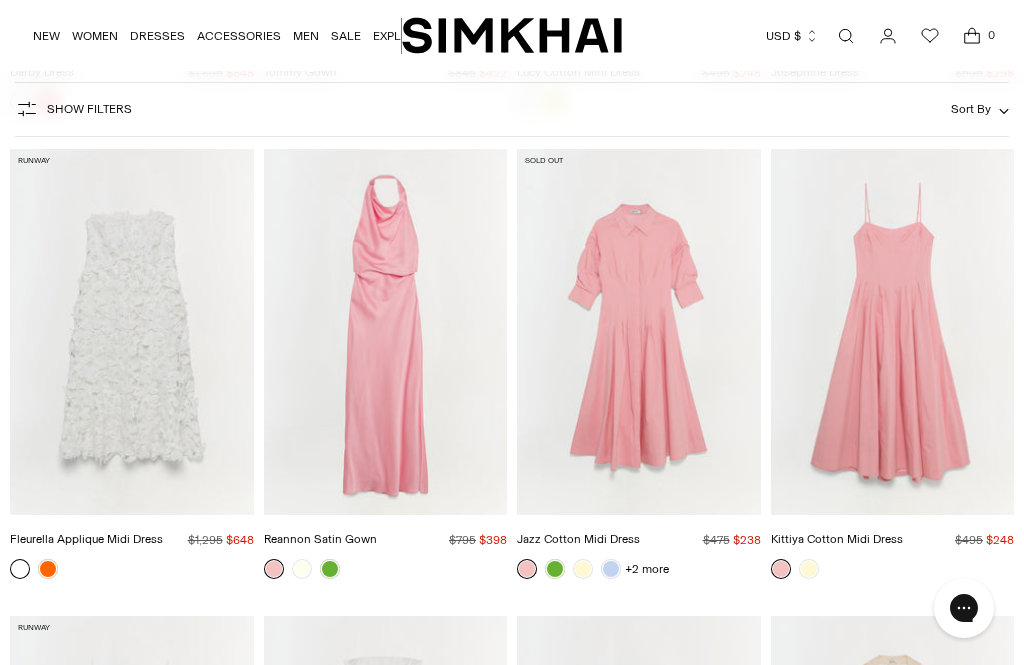 click at bounding box center [639, 331] 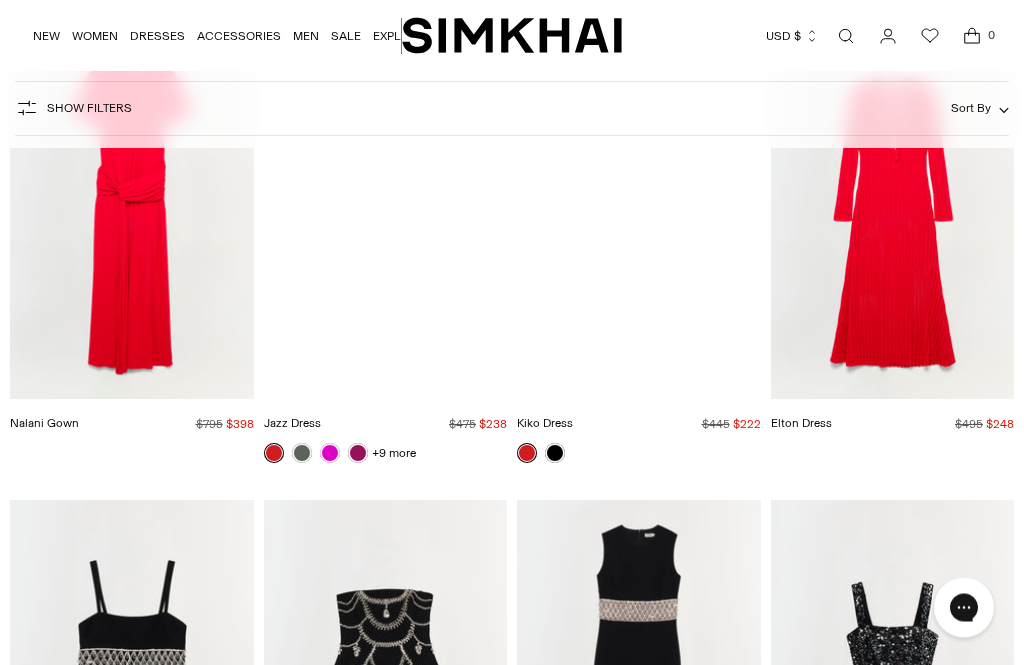 scroll, scrollTop: 5321, scrollLeft: 0, axis: vertical 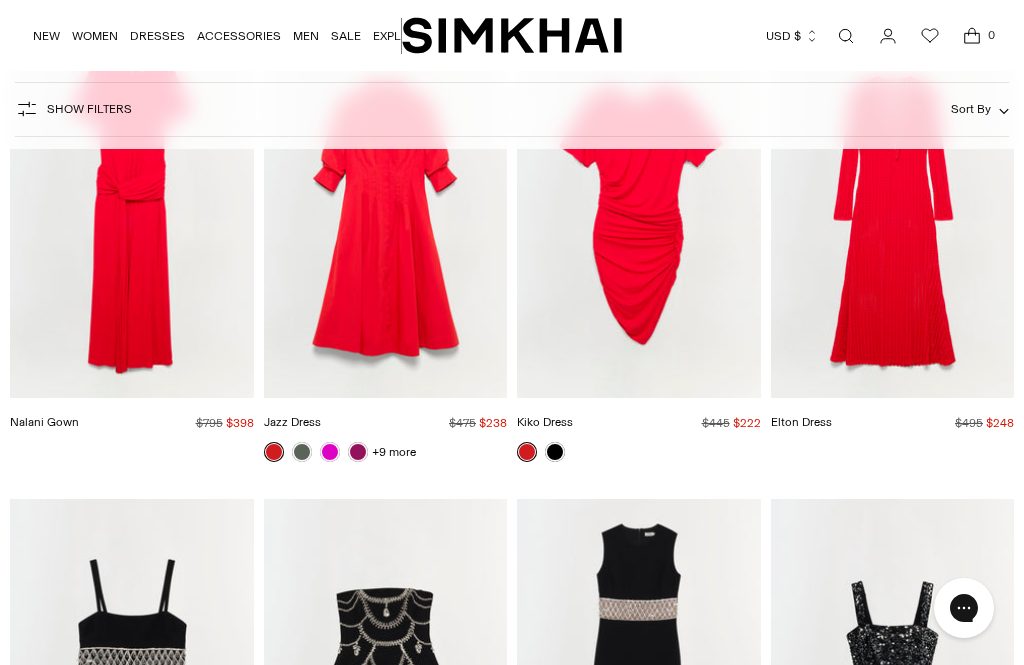 click at bounding box center (386, 215) 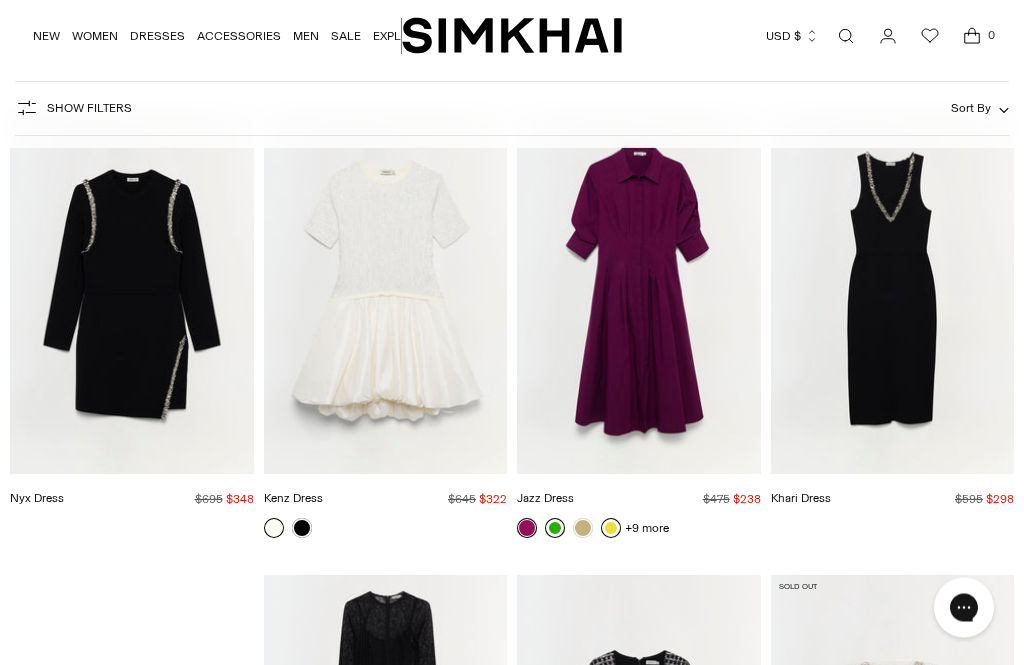 scroll, scrollTop: 9403, scrollLeft: 0, axis: vertical 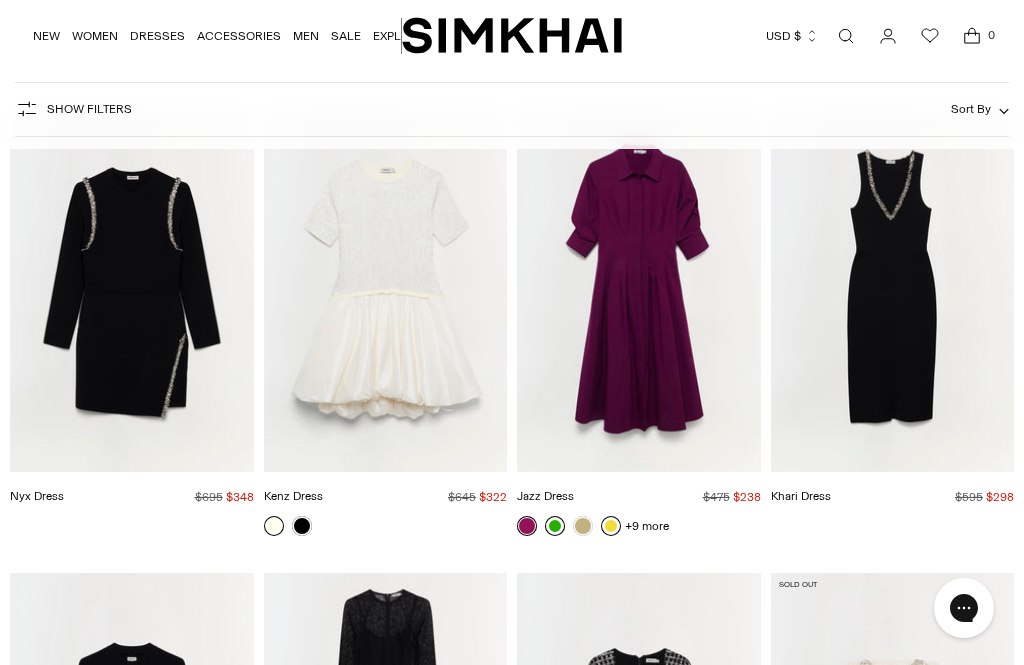 click at bounding box center [639, 289] 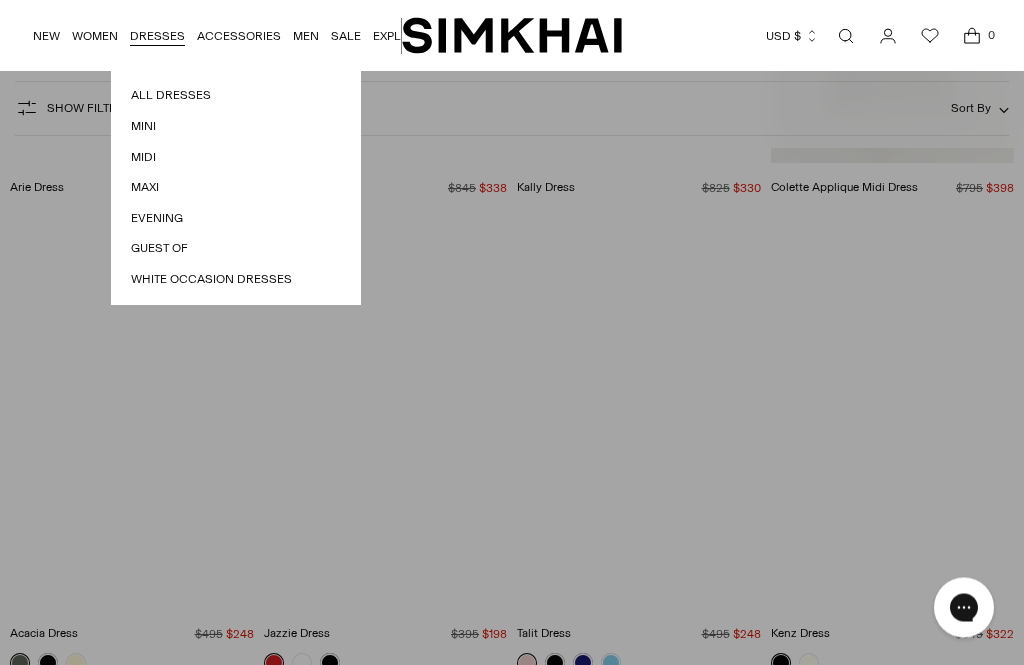 scroll, scrollTop: 13342, scrollLeft: 0, axis: vertical 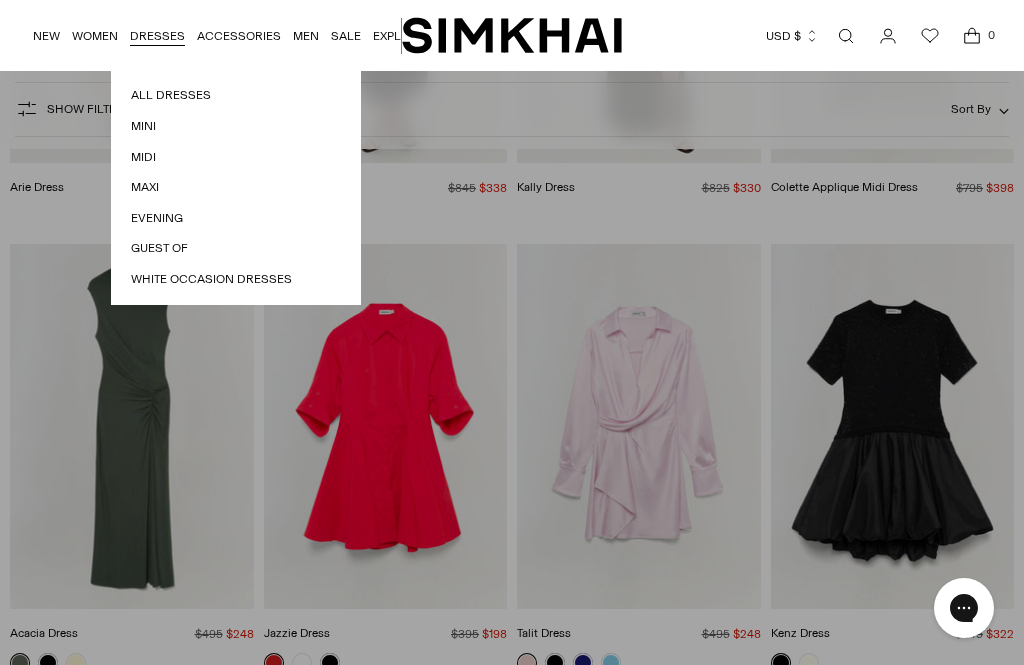click on "DRESSES" at bounding box center [157, 36] 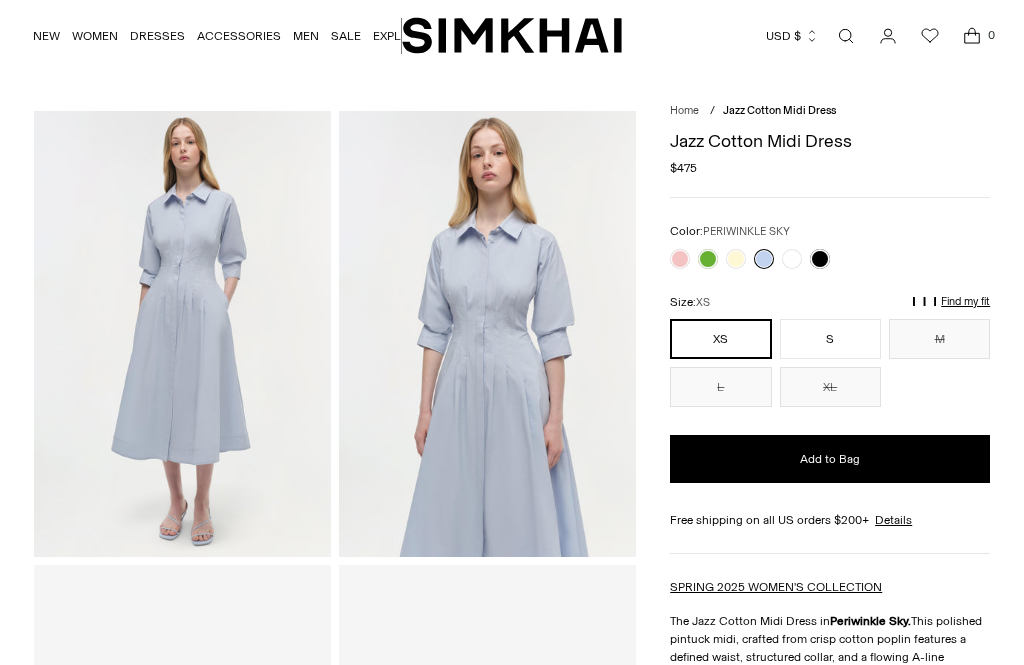 scroll, scrollTop: 0, scrollLeft: 0, axis: both 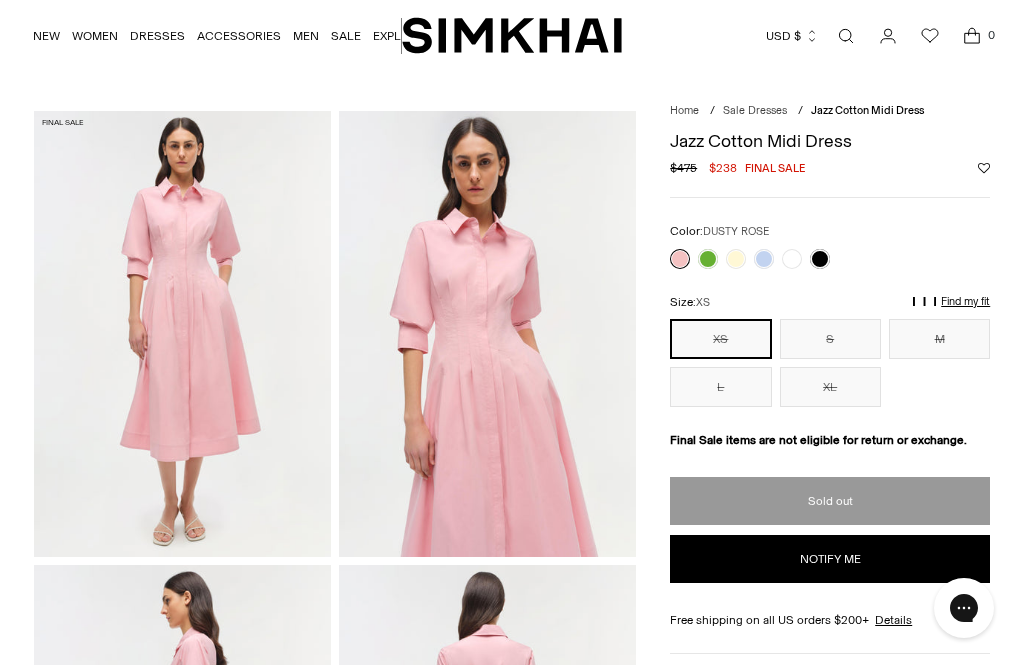 click at bounding box center [764, 259] 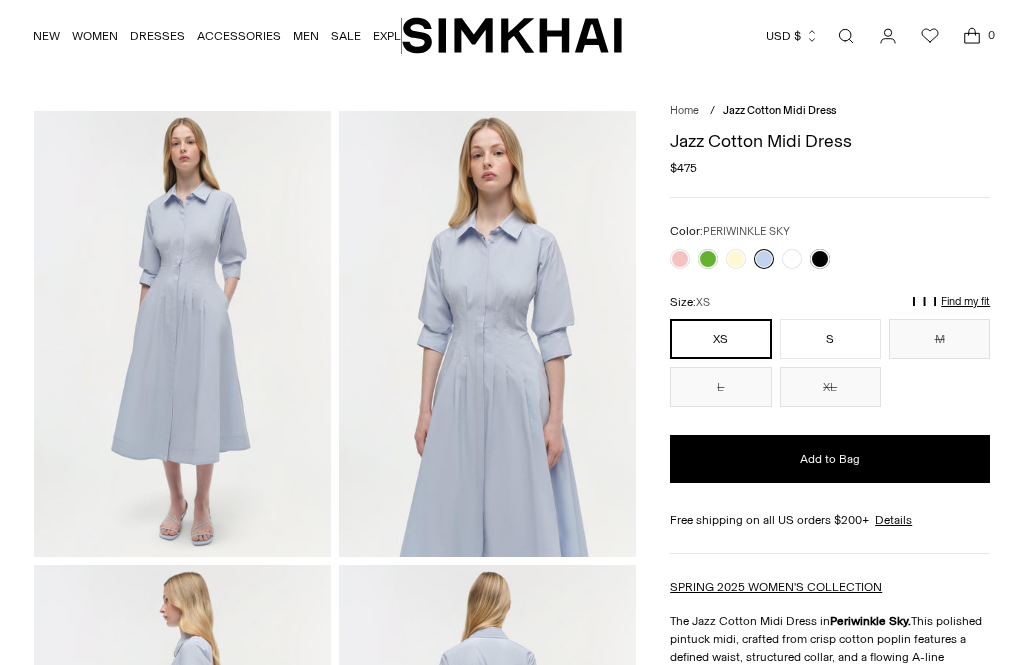 scroll, scrollTop: 0, scrollLeft: 0, axis: both 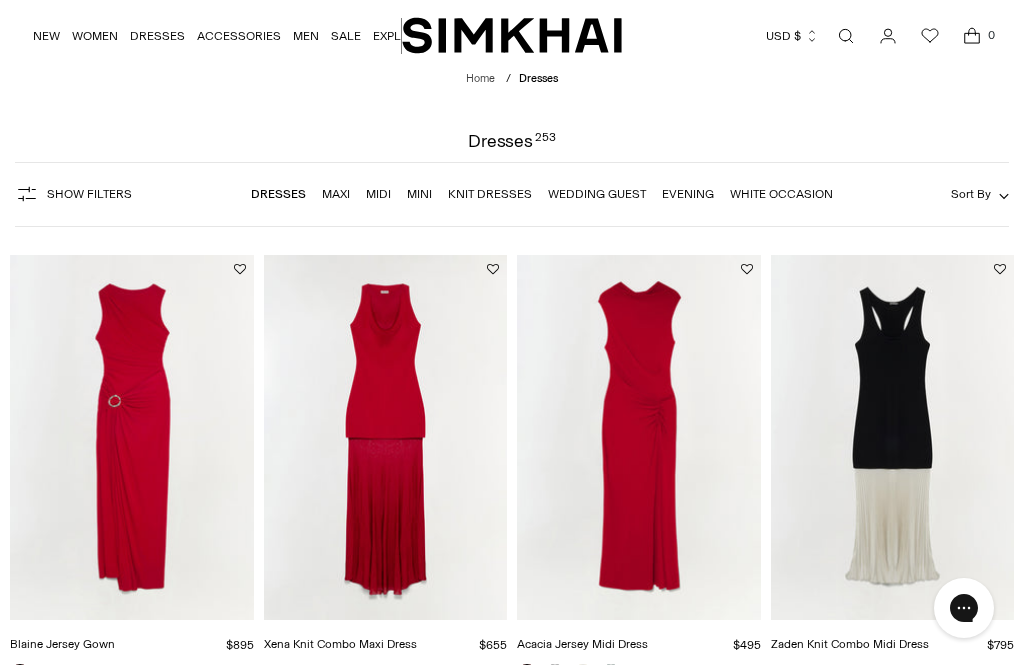 click on "Midi" at bounding box center [378, 194] 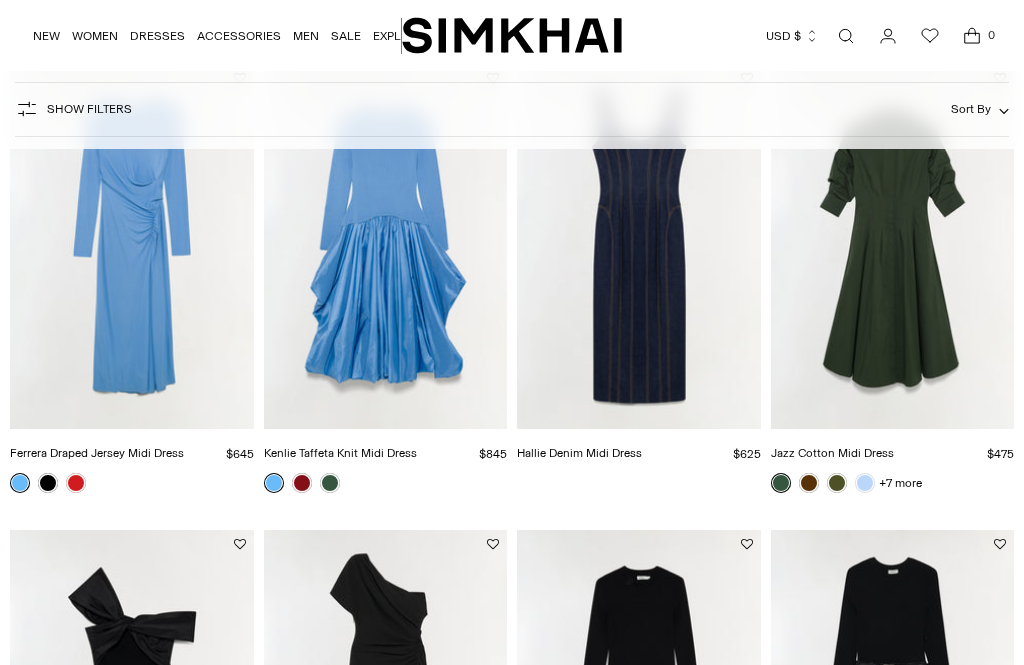 scroll, scrollTop: 181, scrollLeft: 0, axis: vertical 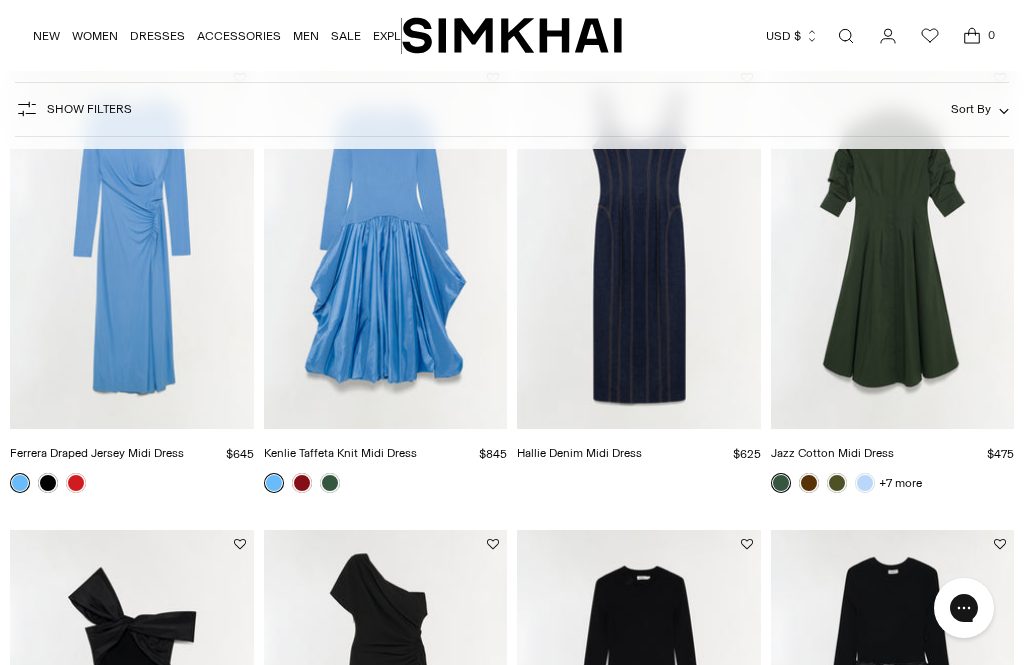 click at bounding box center [893, 246] 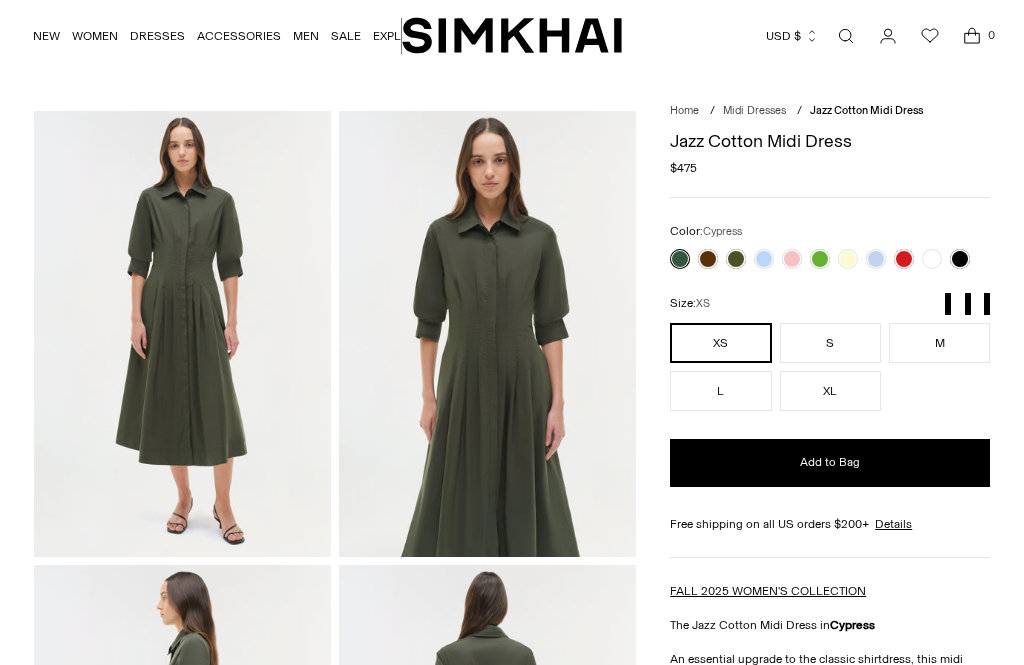 scroll, scrollTop: 0, scrollLeft: 0, axis: both 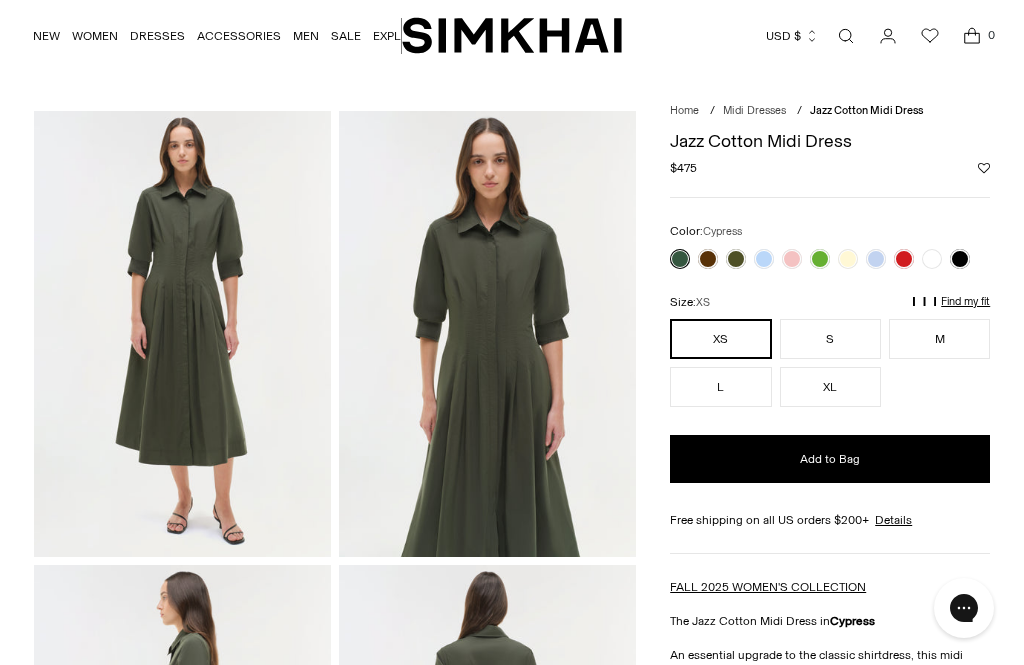 click at bounding box center [764, 259] 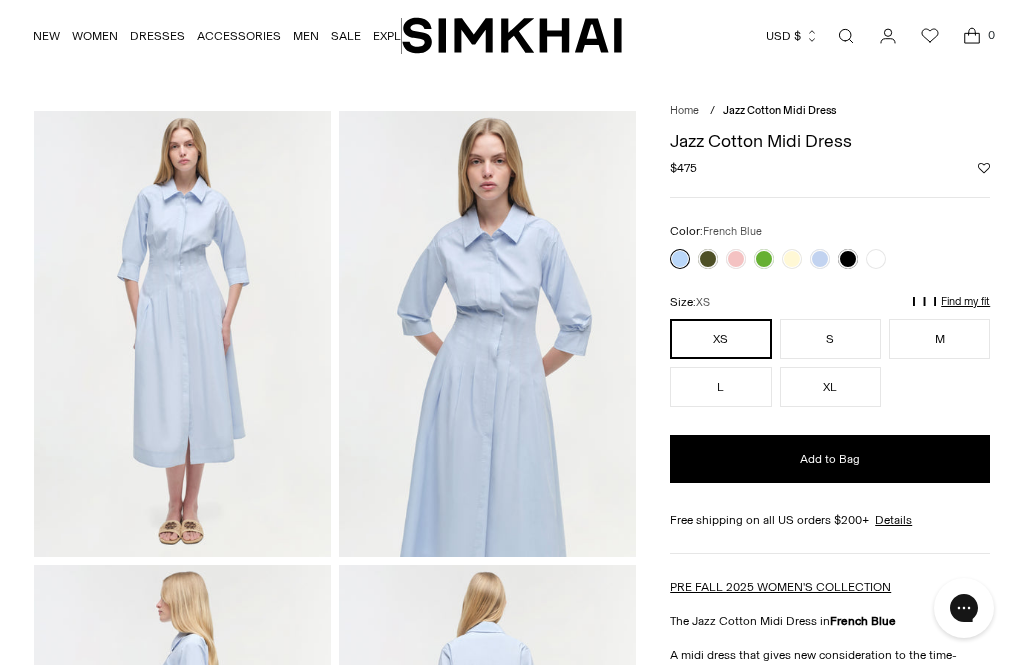scroll, scrollTop: 0, scrollLeft: 0, axis: both 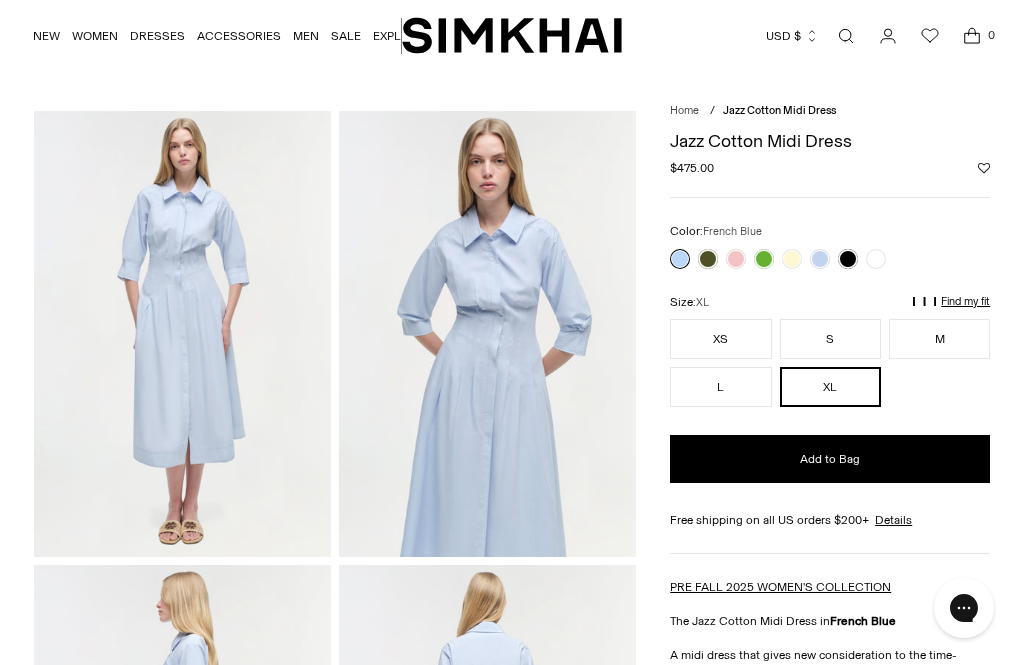 click on "Add to Bag" at bounding box center [830, 459] 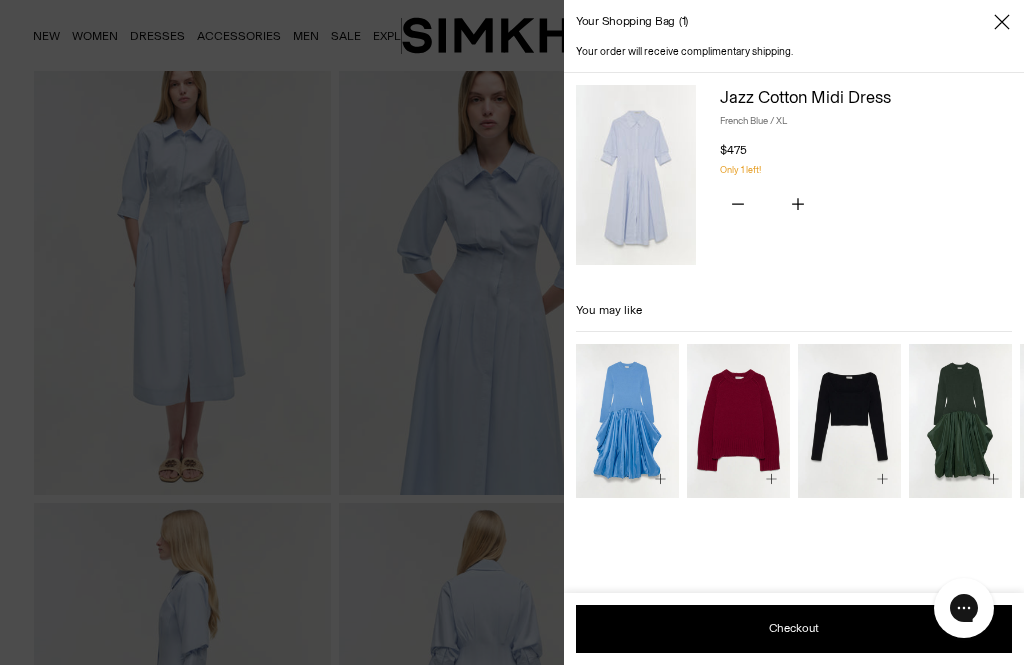 scroll, scrollTop: 0, scrollLeft: 0, axis: both 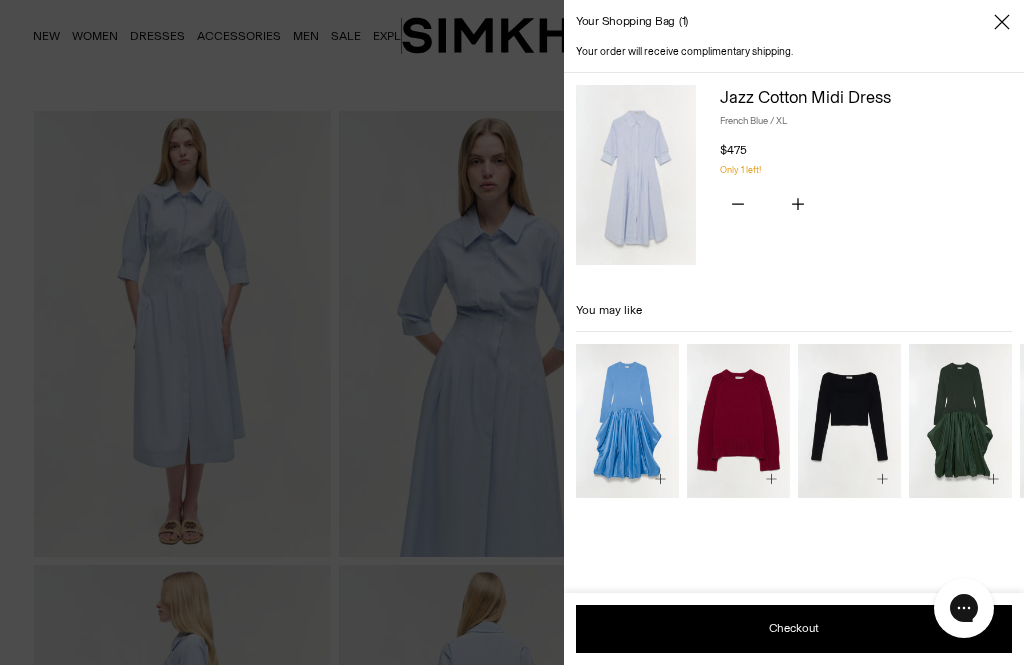 click at bounding box center (636, 175) 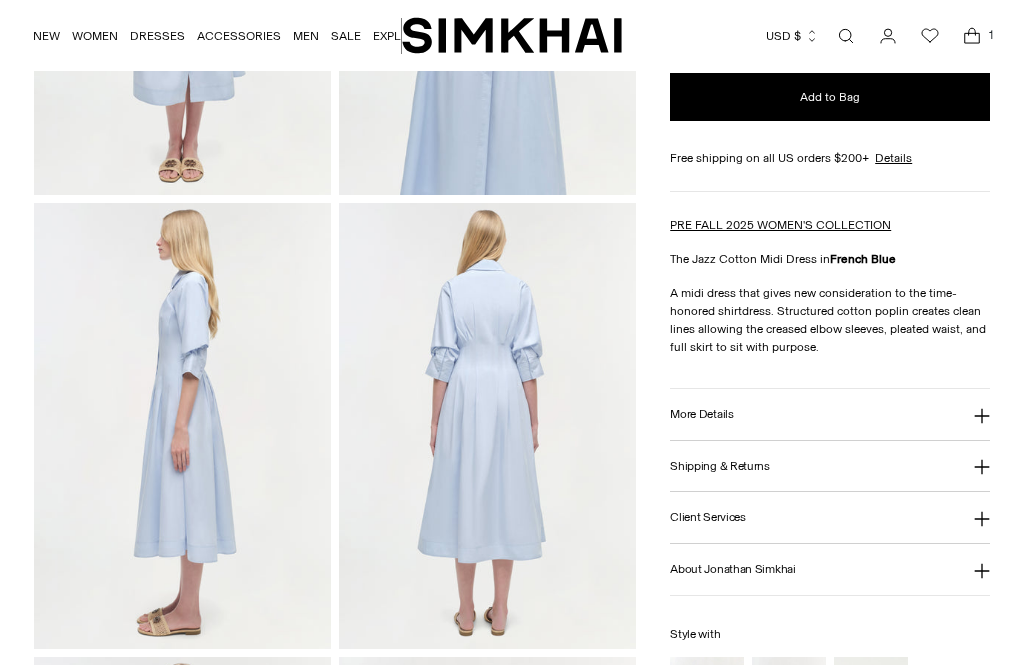 scroll, scrollTop: 362, scrollLeft: 0, axis: vertical 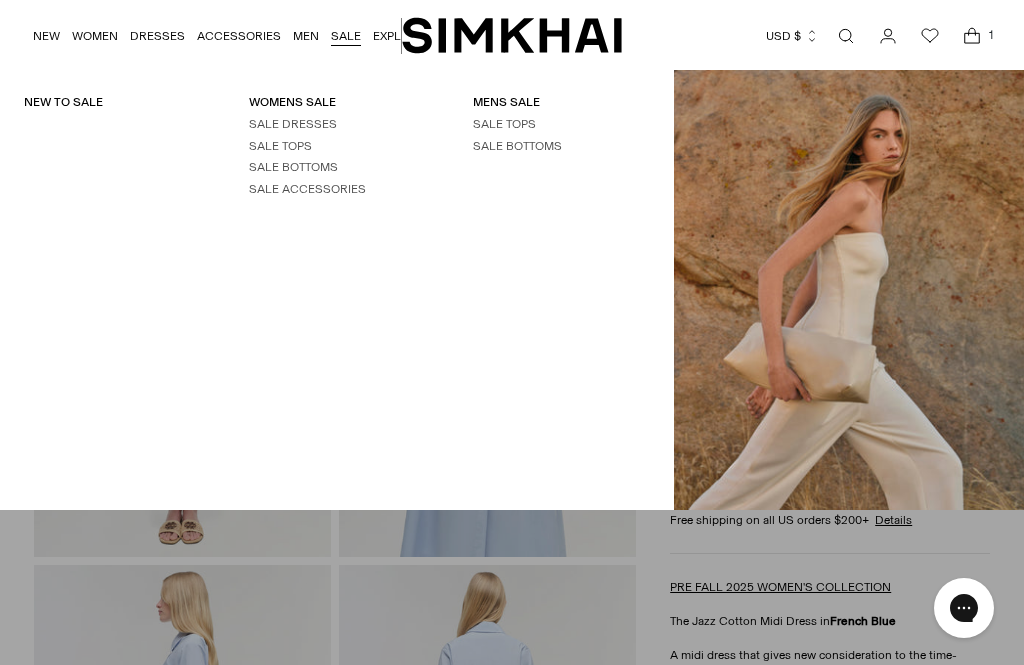 click on "SALE DRESSES" at bounding box center (293, 124) 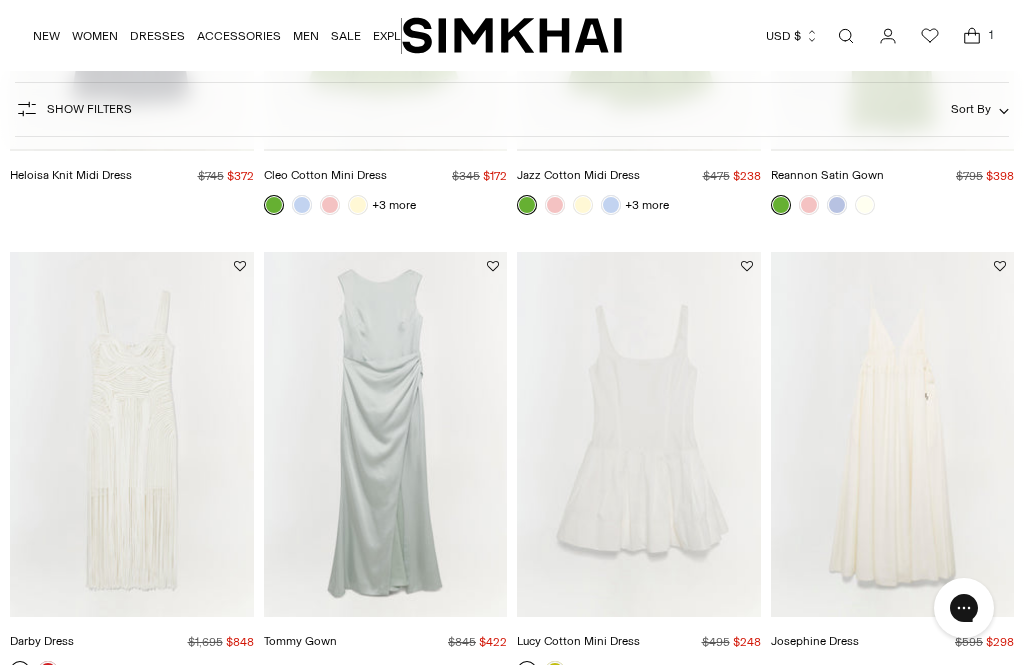 scroll, scrollTop: 2980, scrollLeft: 0, axis: vertical 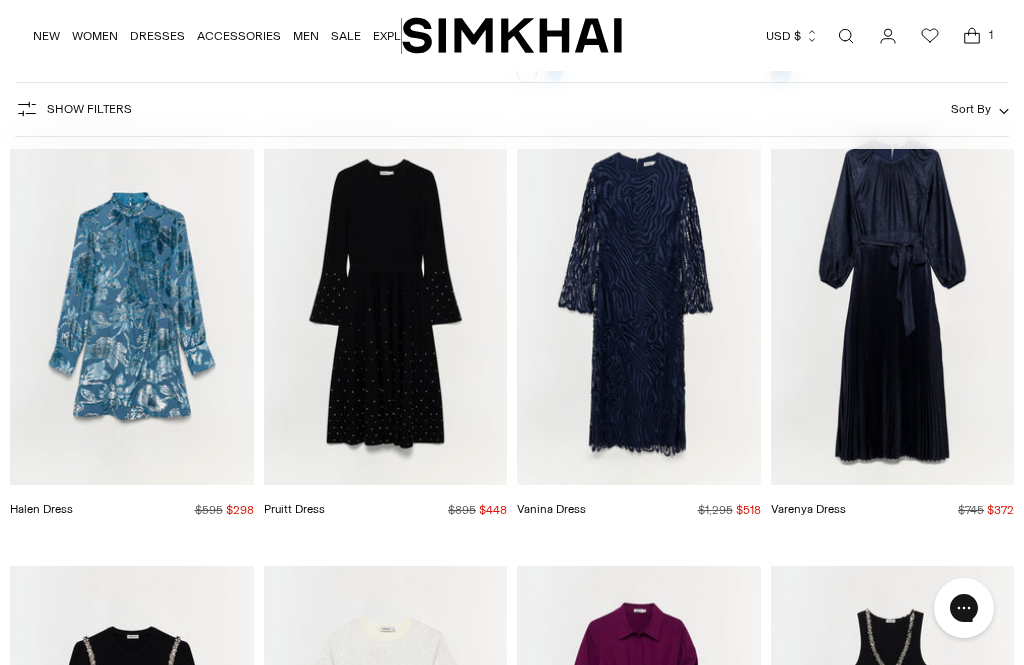 click at bounding box center [639, 302] 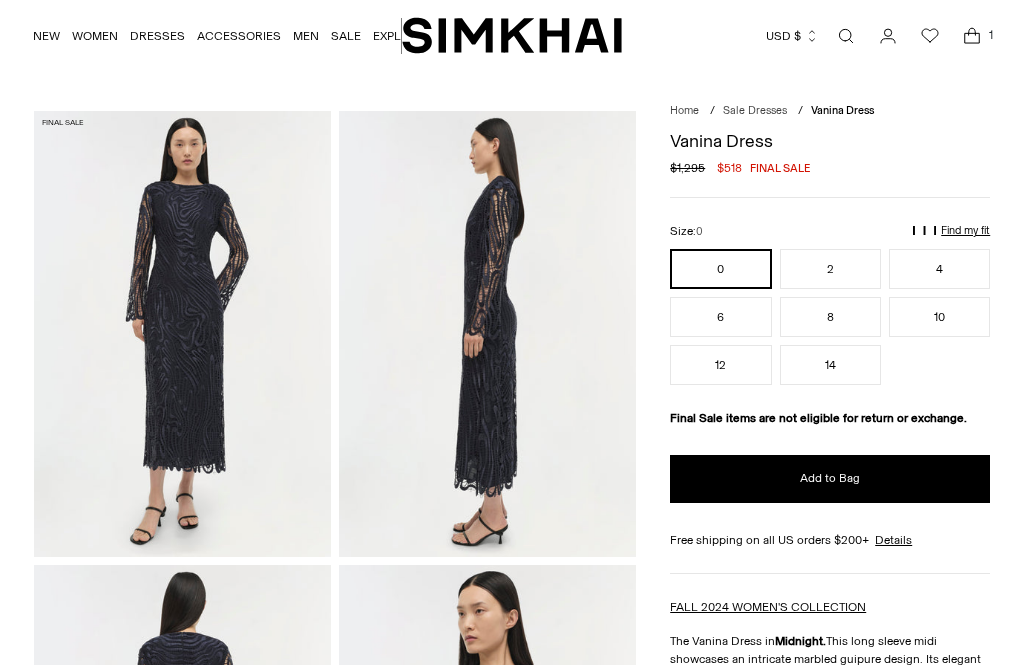 click on "14" at bounding box center (830, 365) 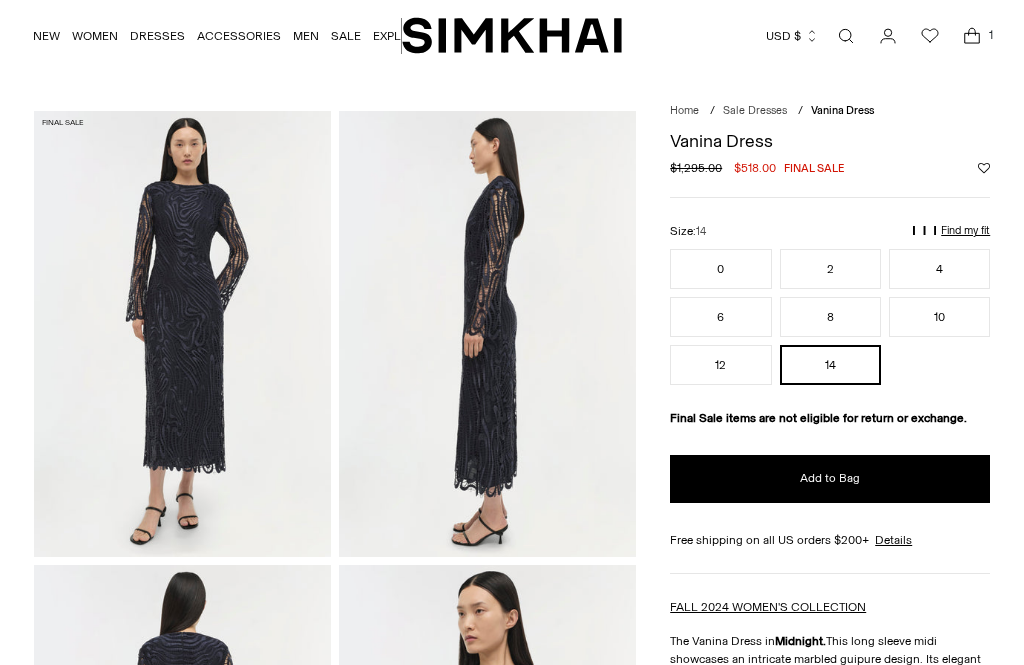 scroll, scrollTop: 0, scrollLeft: 0, axis: both 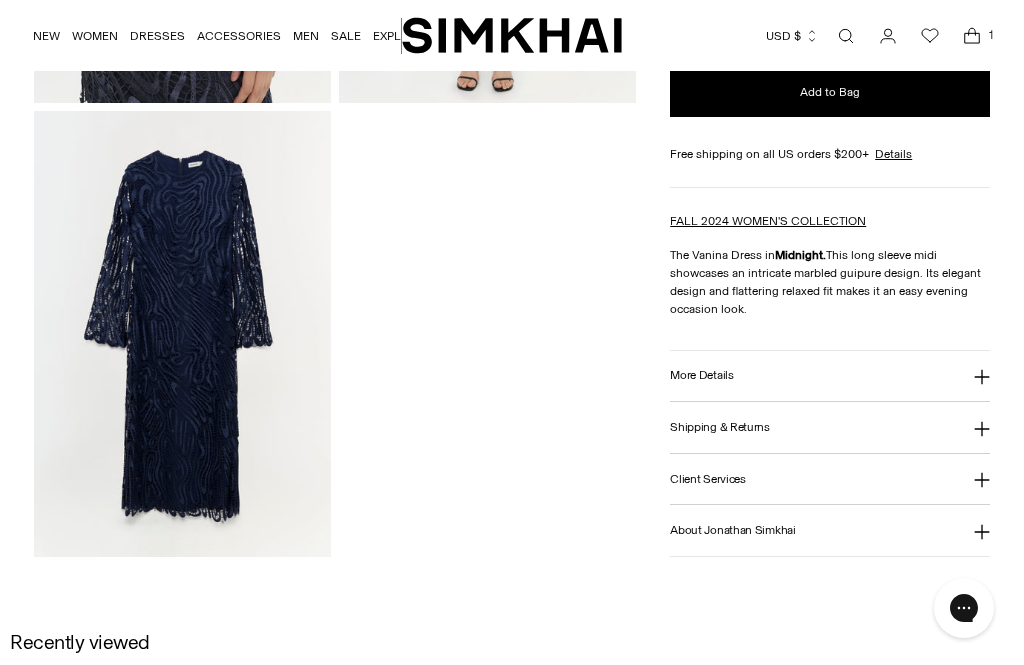 click on "About Jonathan Simkhai" at bounding box center [830, 531] 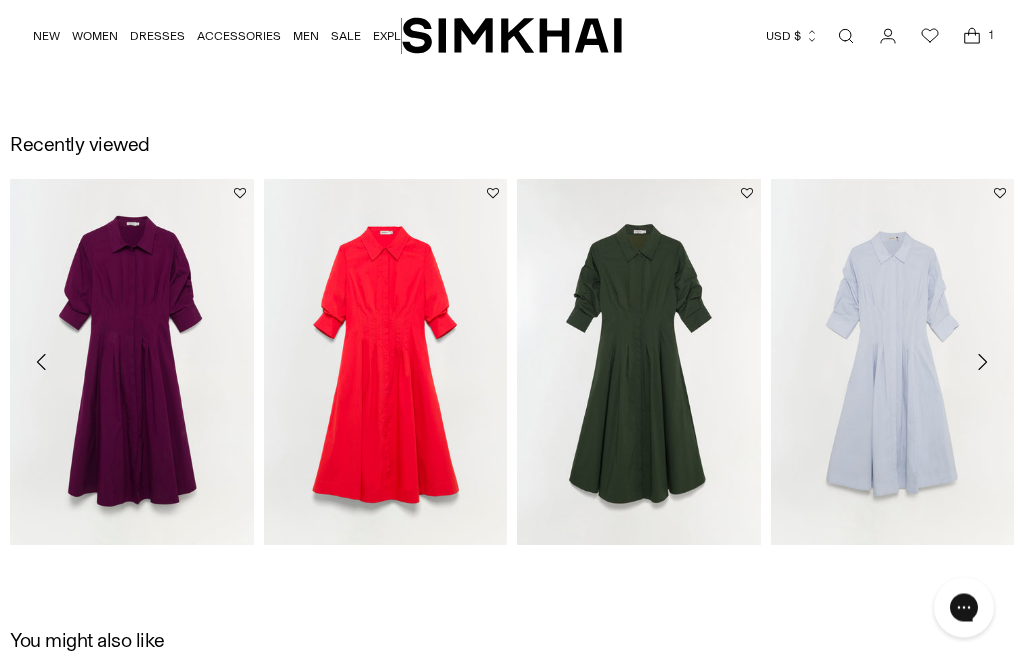 scroll, scrollTop: 1862, scrollLeft: 0, axis: vertical 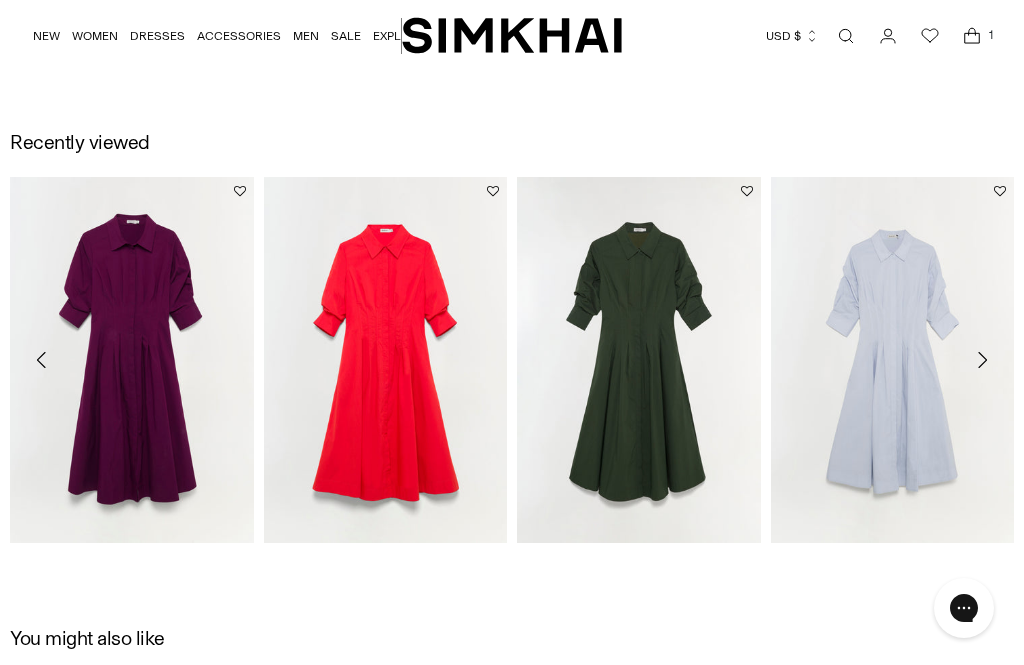 click at bounding box center [893, 359] 